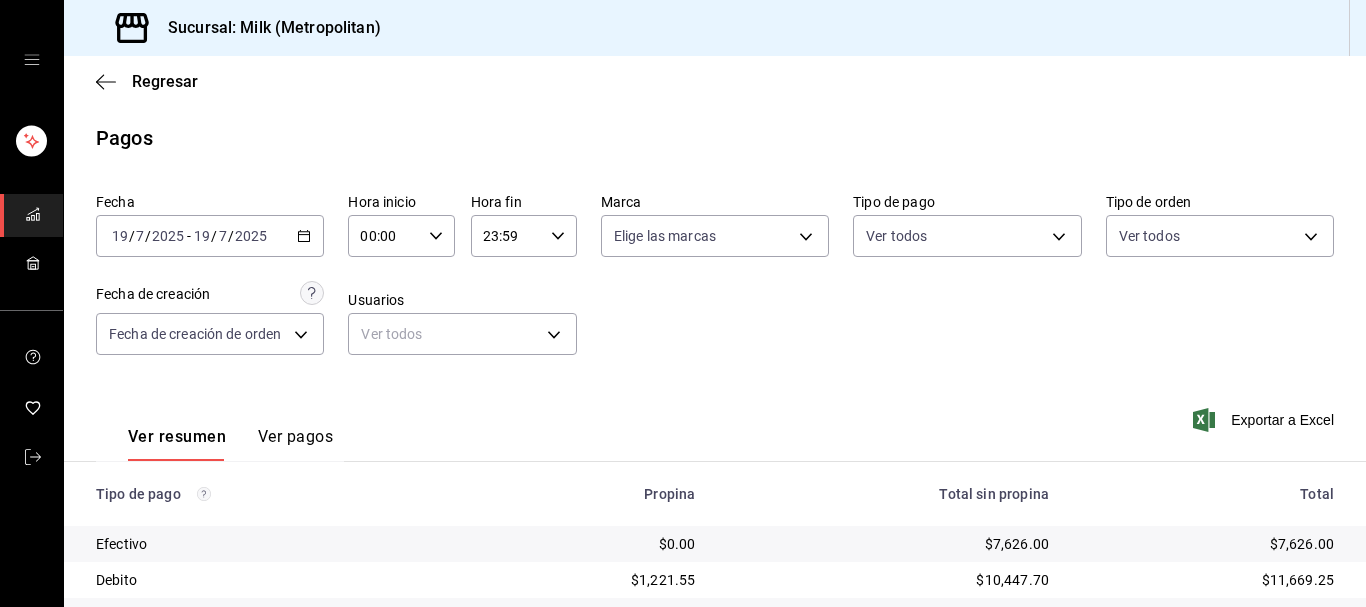 scroll, scrollTop: 0, scrollLeft: 0, axis: both 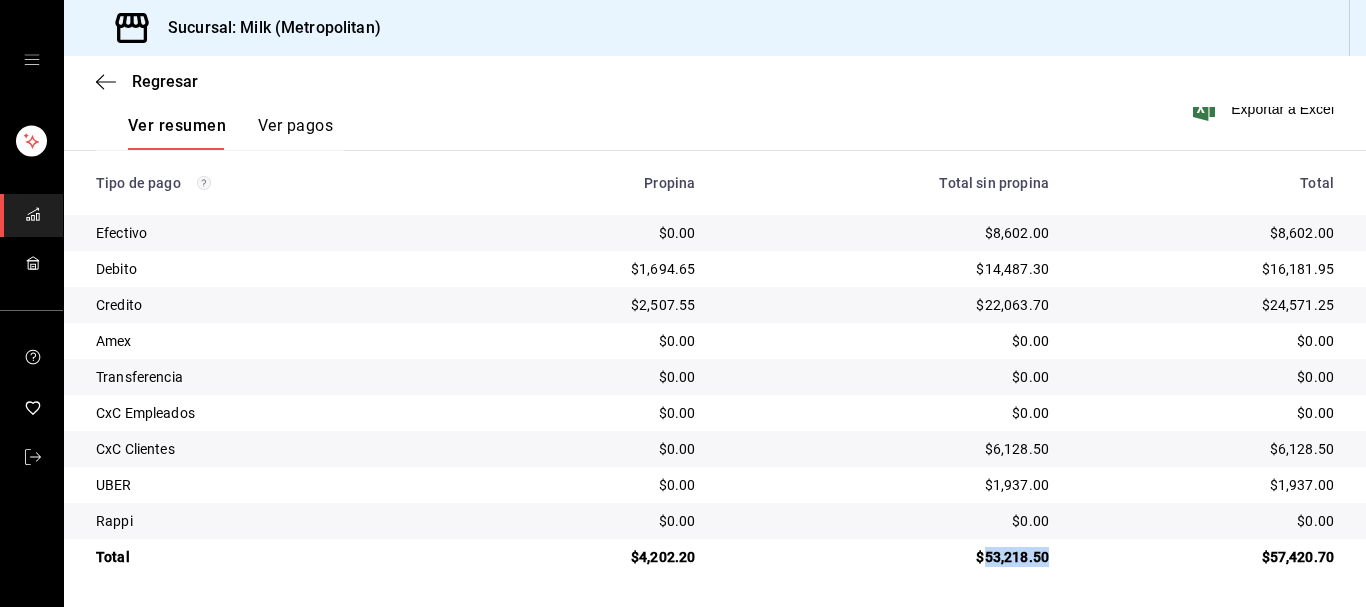 drag, startPoint x: 1056, startPoint y: 556, endPoint x: 973, endPoint y: 580, distance: 86.40023 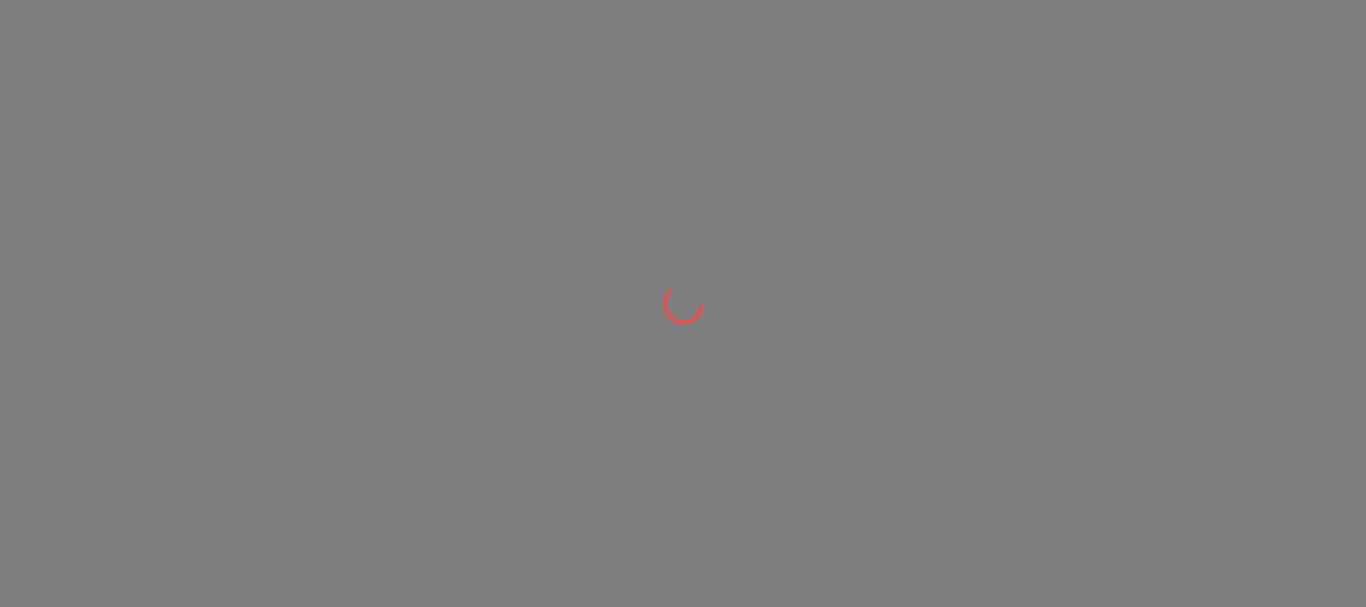 scroll, scrollTop: 0, scrollLeft: 0, axis: both 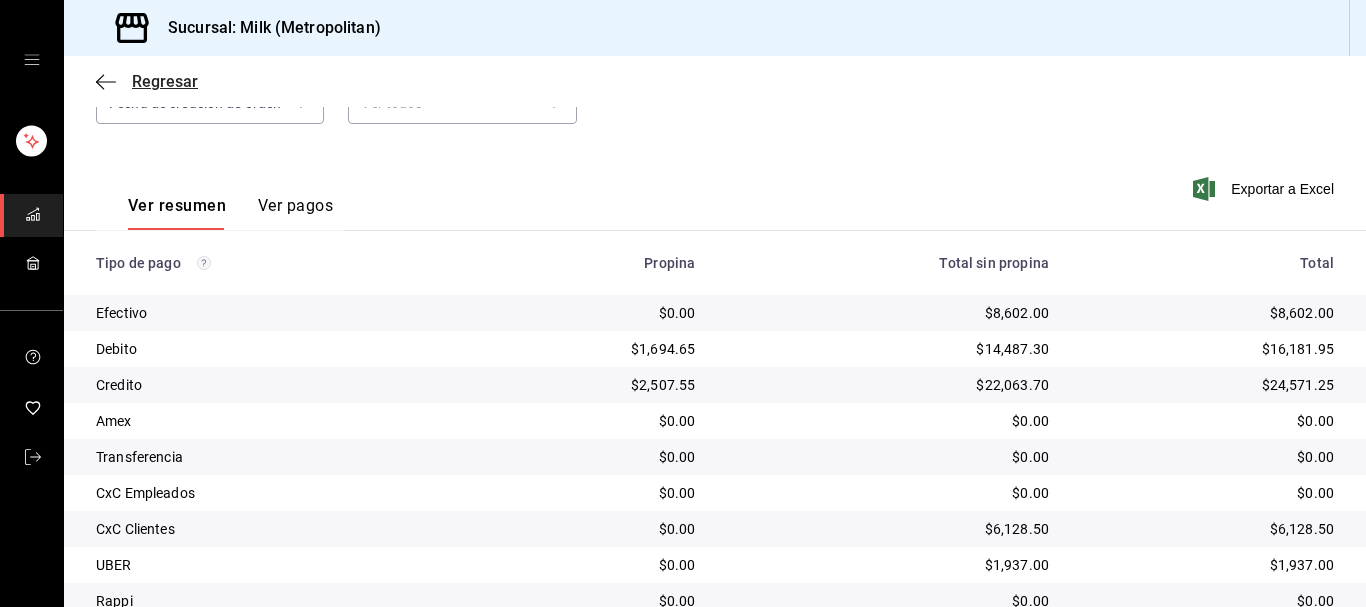 click 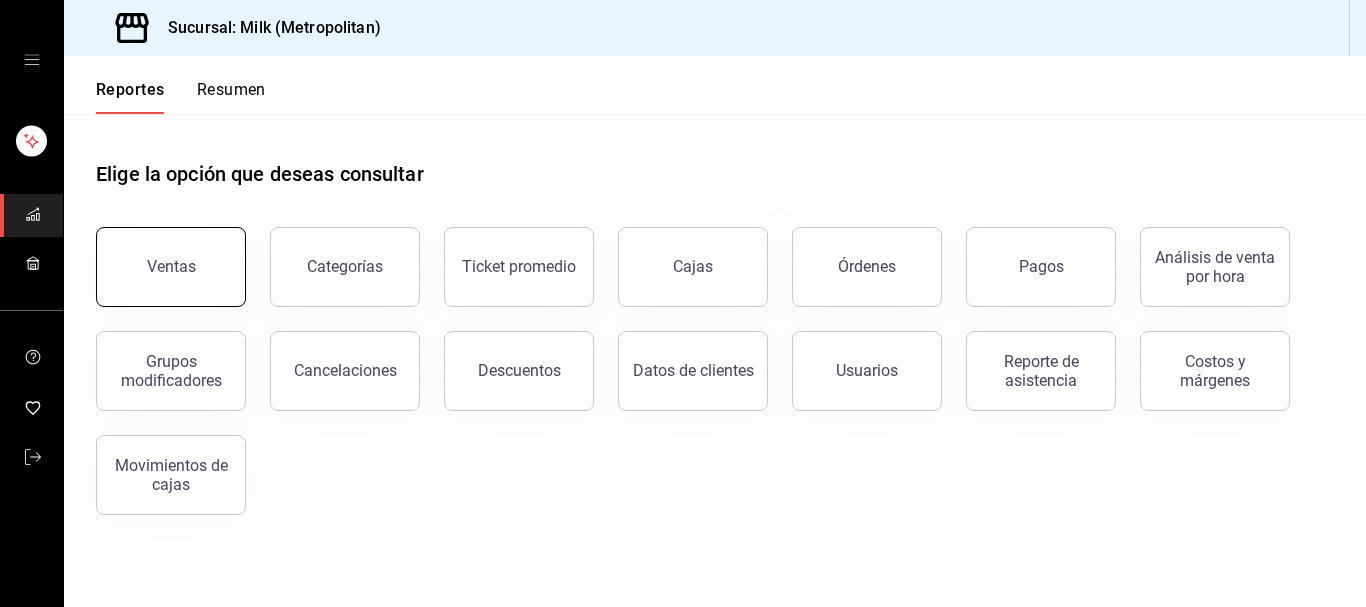 click on "Ventas" at bounding box center [171, 267] 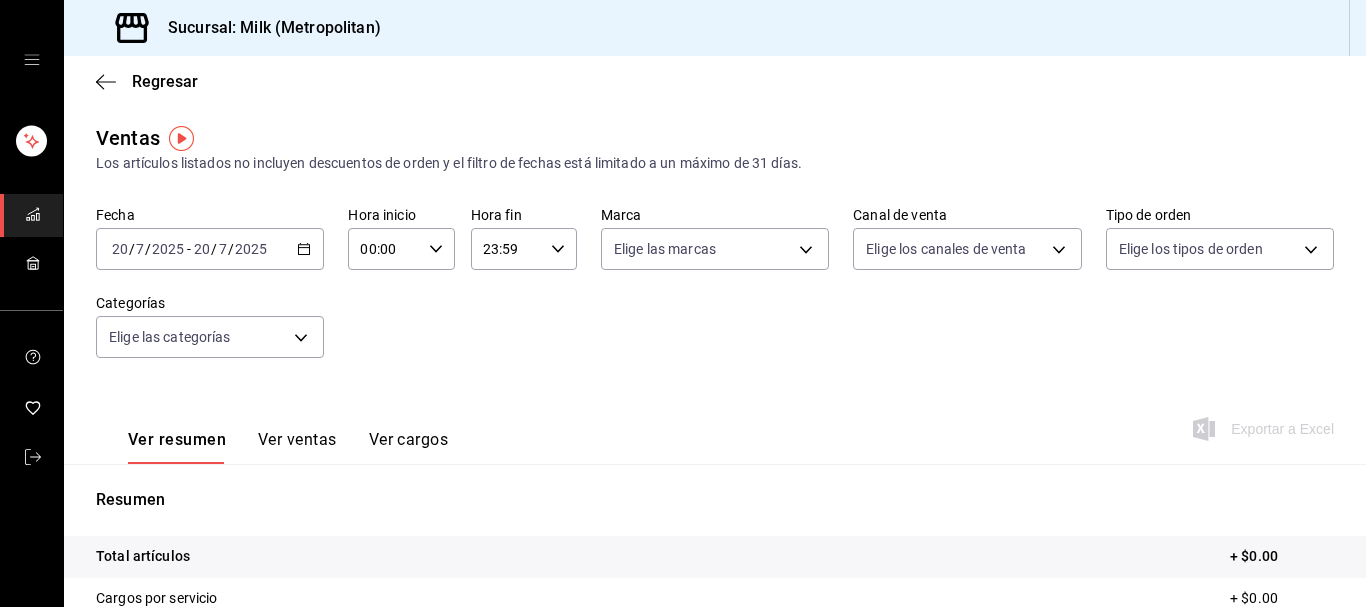 click 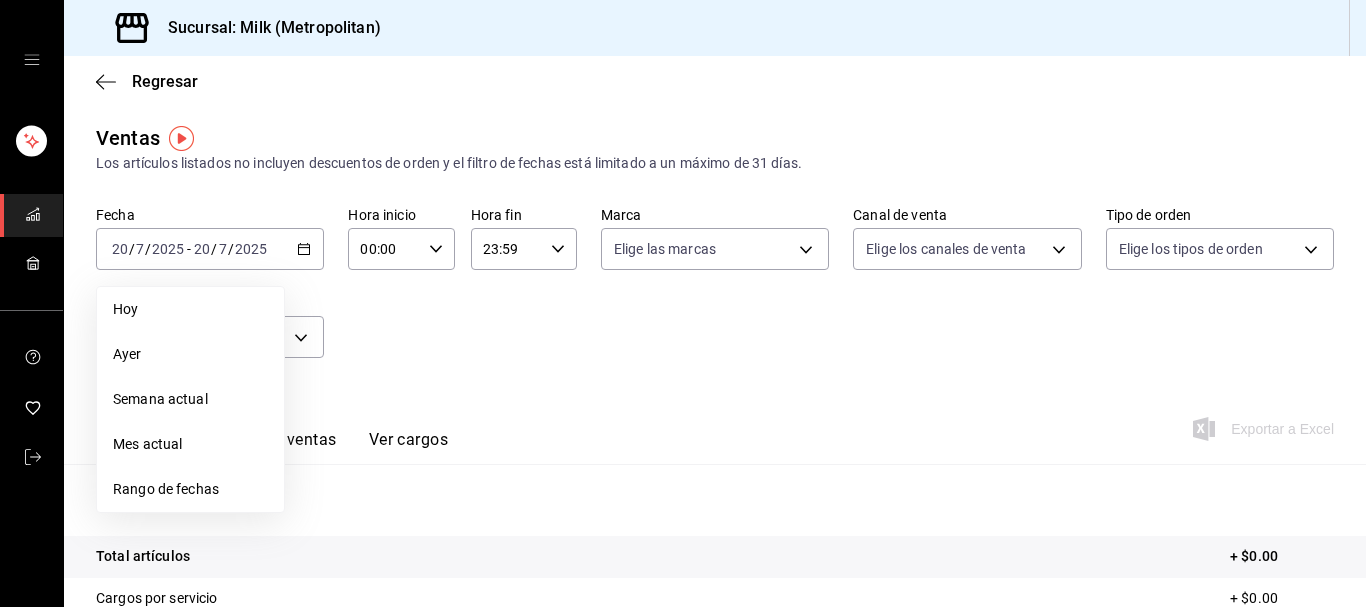 click on "Hoy" at bounding box center (190, 309) 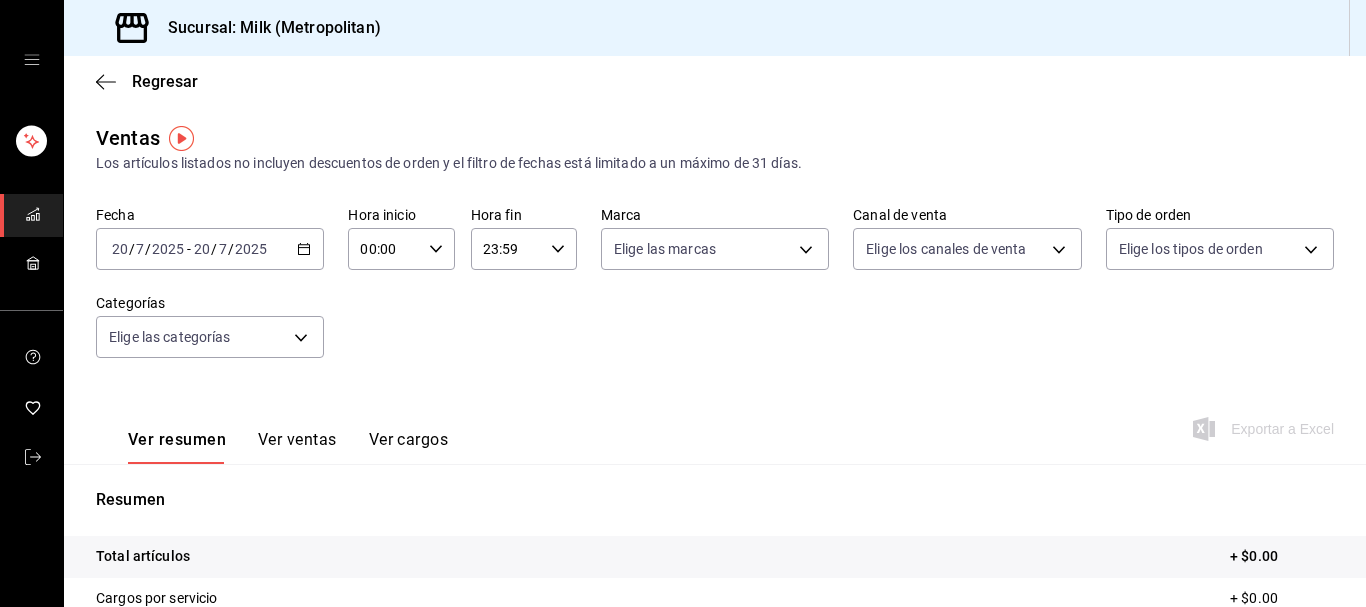 click 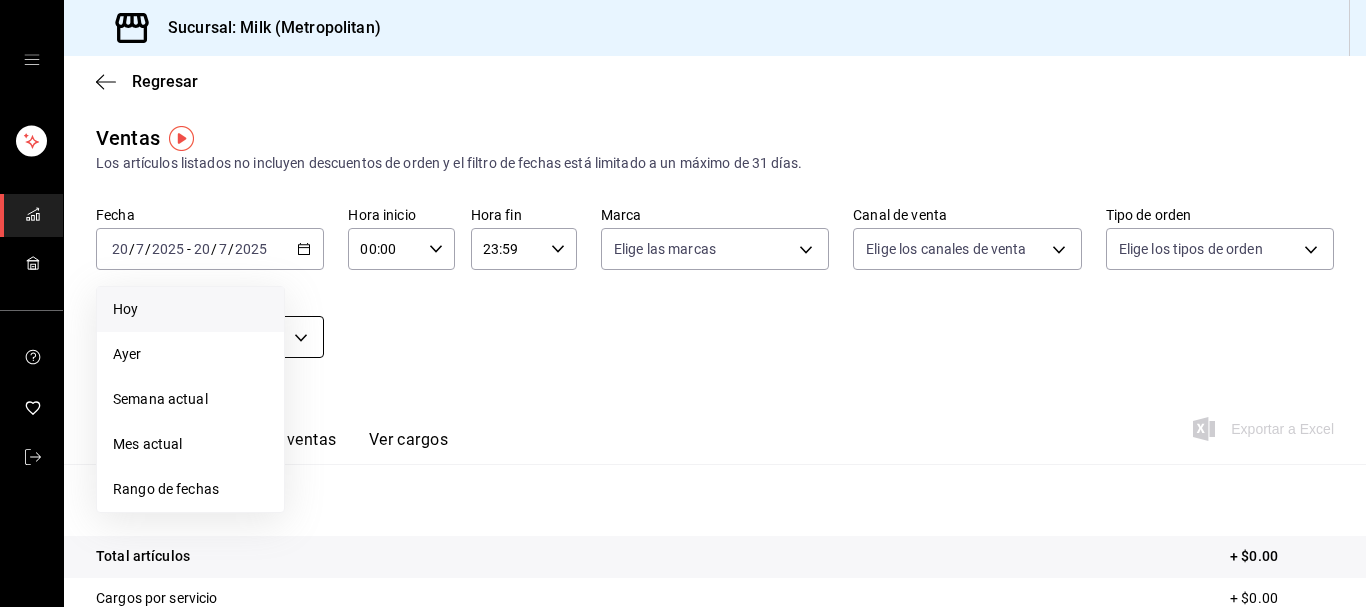 click on "Ayer" at bounding box center (190, 354) 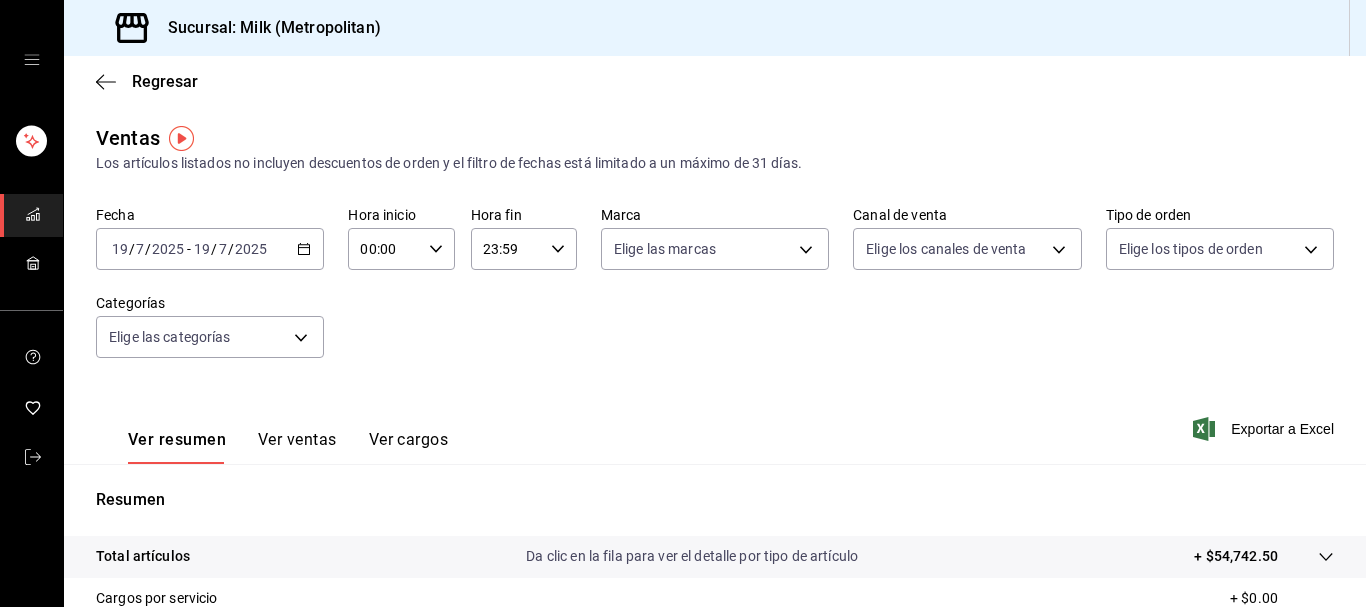 click on "Ver resumen Ver ventas Ver cargos Exportar a Excel" at bounding box center [715, 423] 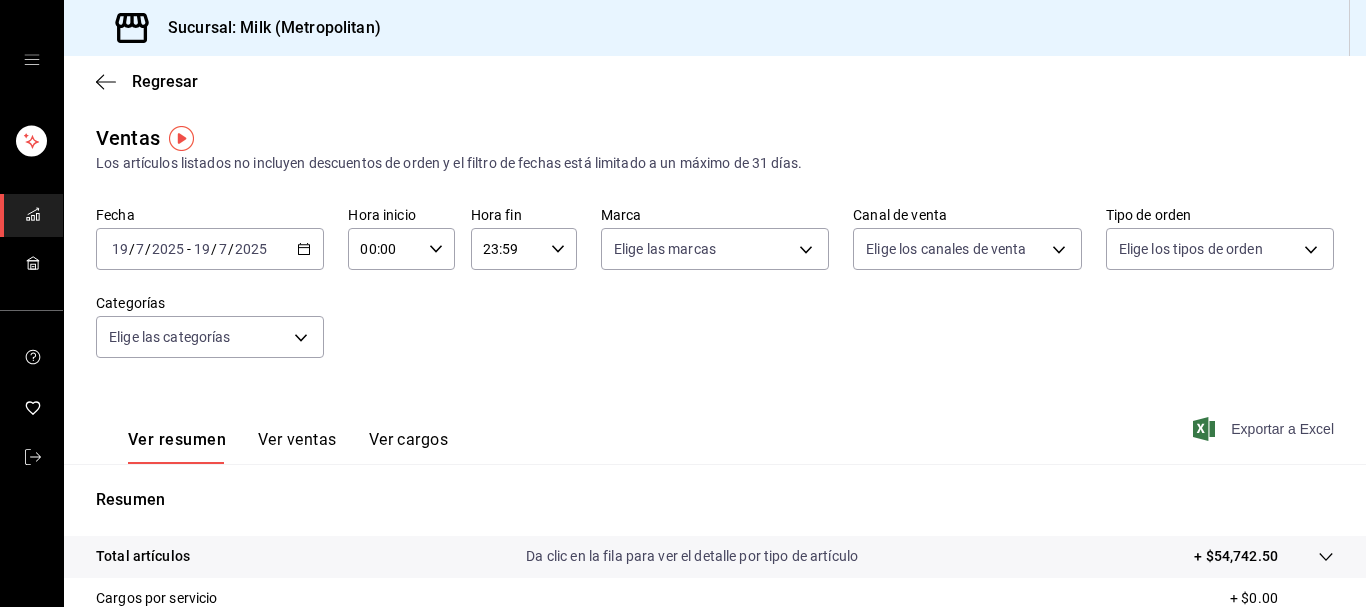 click on "Exportar a Excel" at bounding box center (1265, 429) 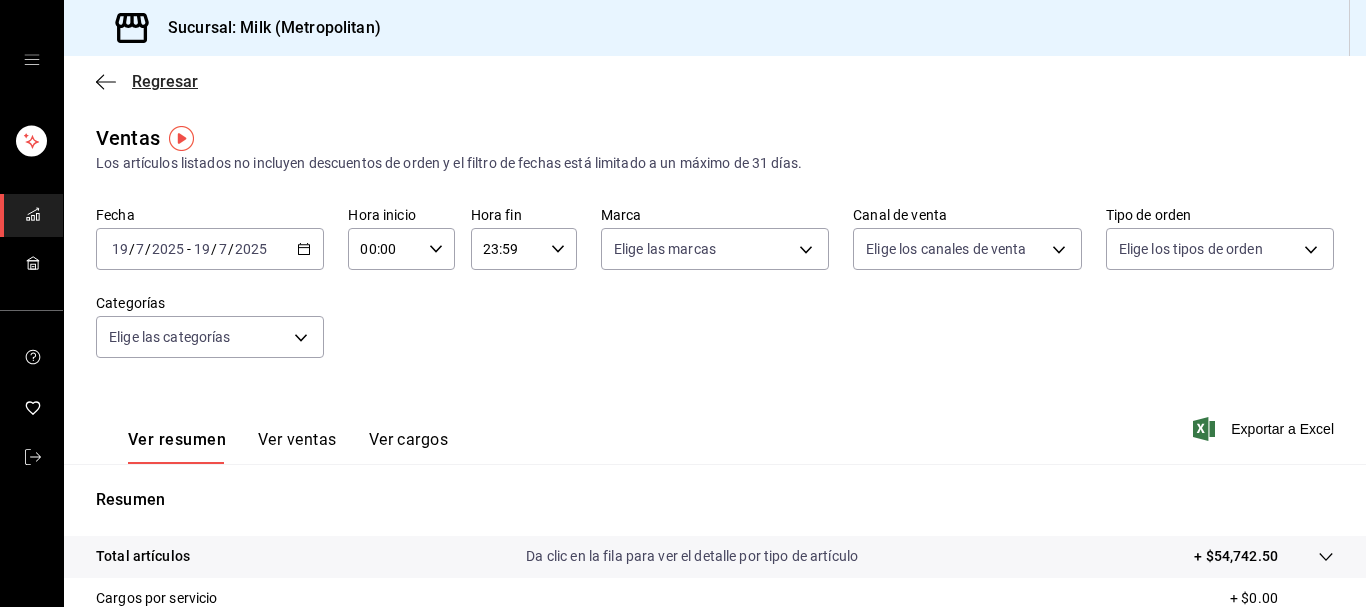 click 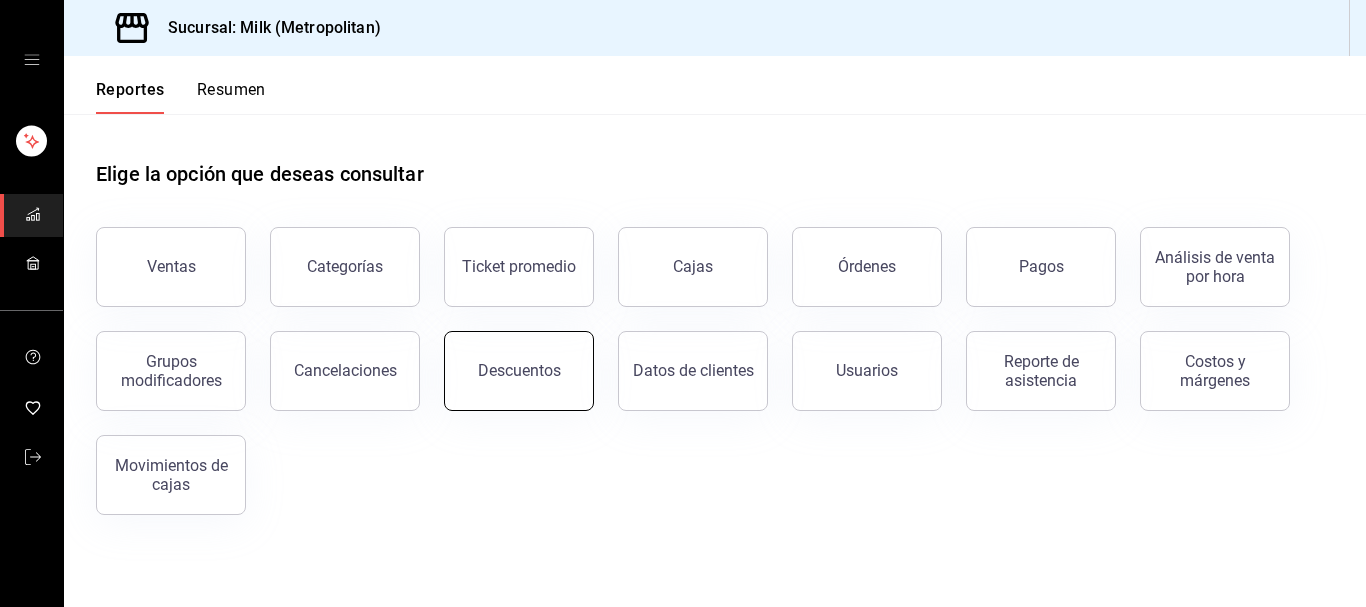 click on "Descuentos" at bounding box center [519, 370] 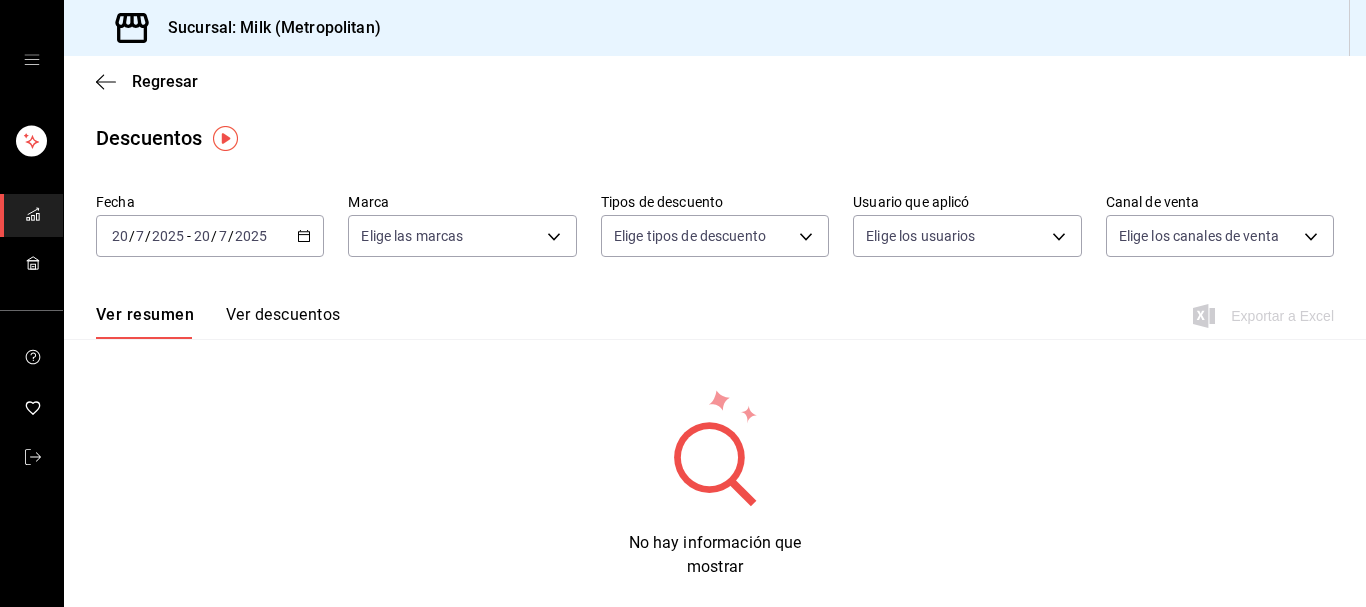 click 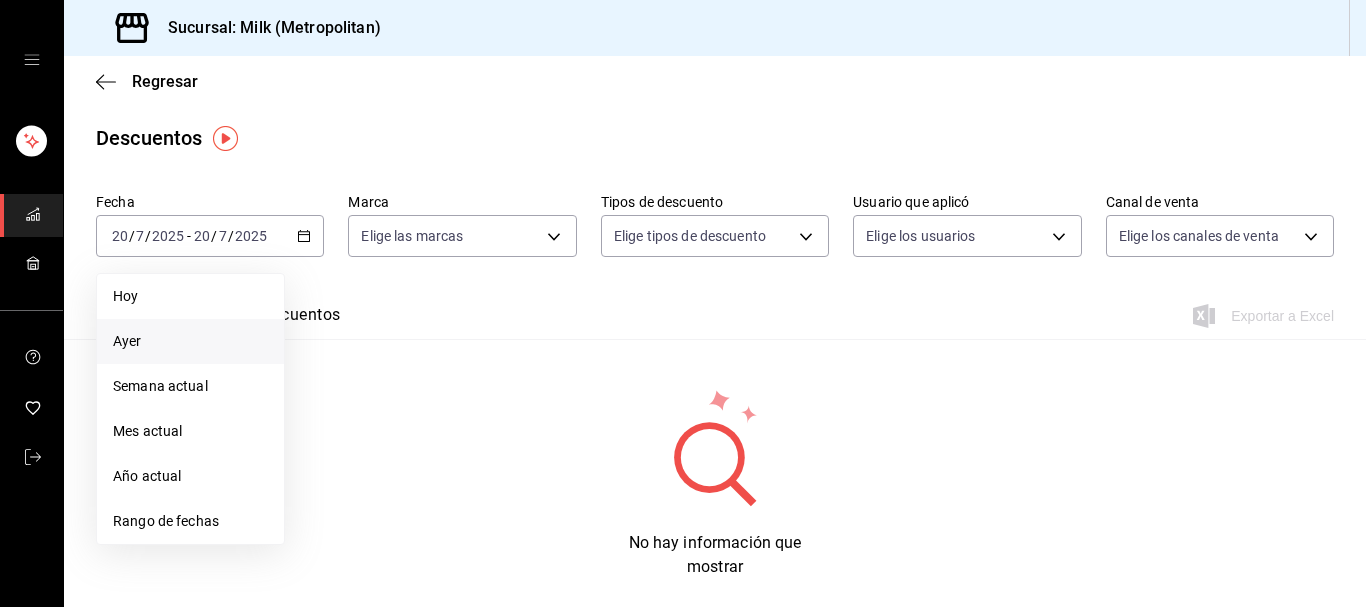 click on "Ayer" at bounding box center (190, 341) 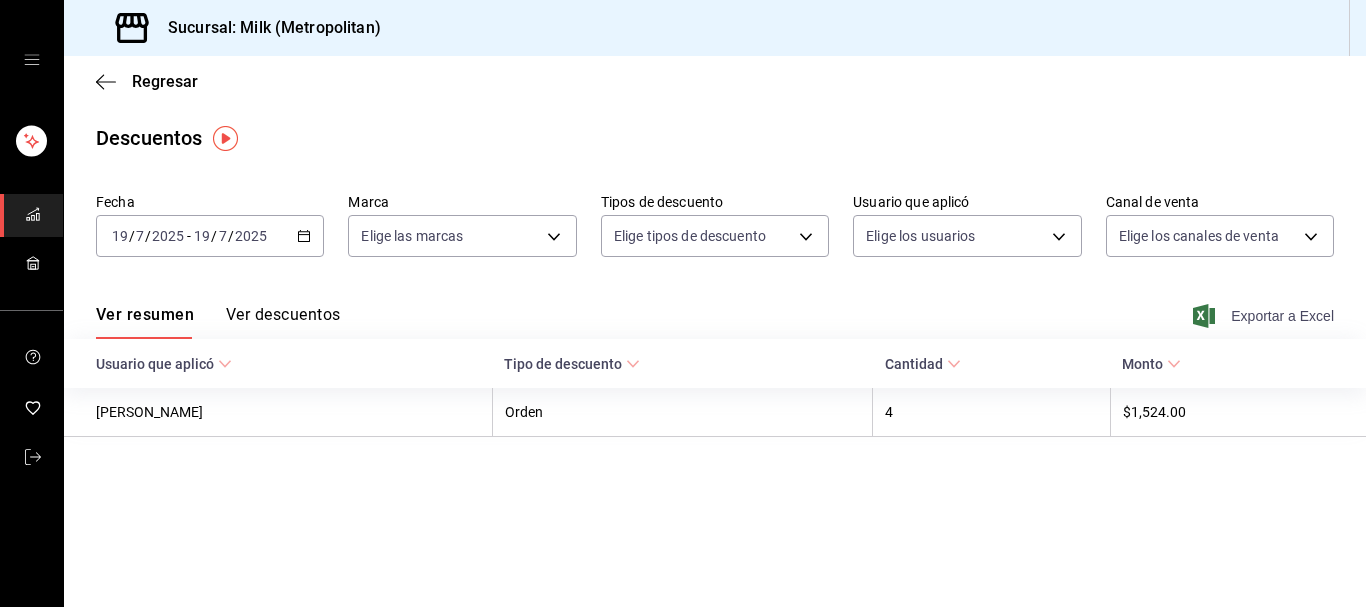 click on "Exportar a Excel" at bounding box center (1265, 316) 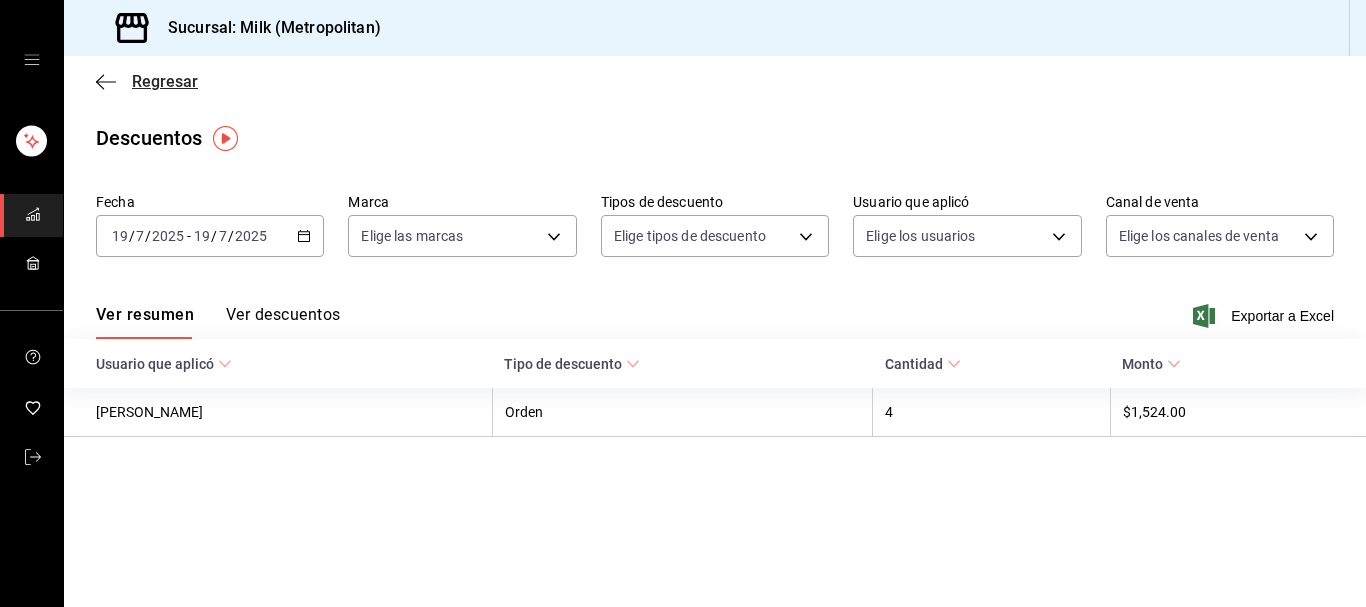 click 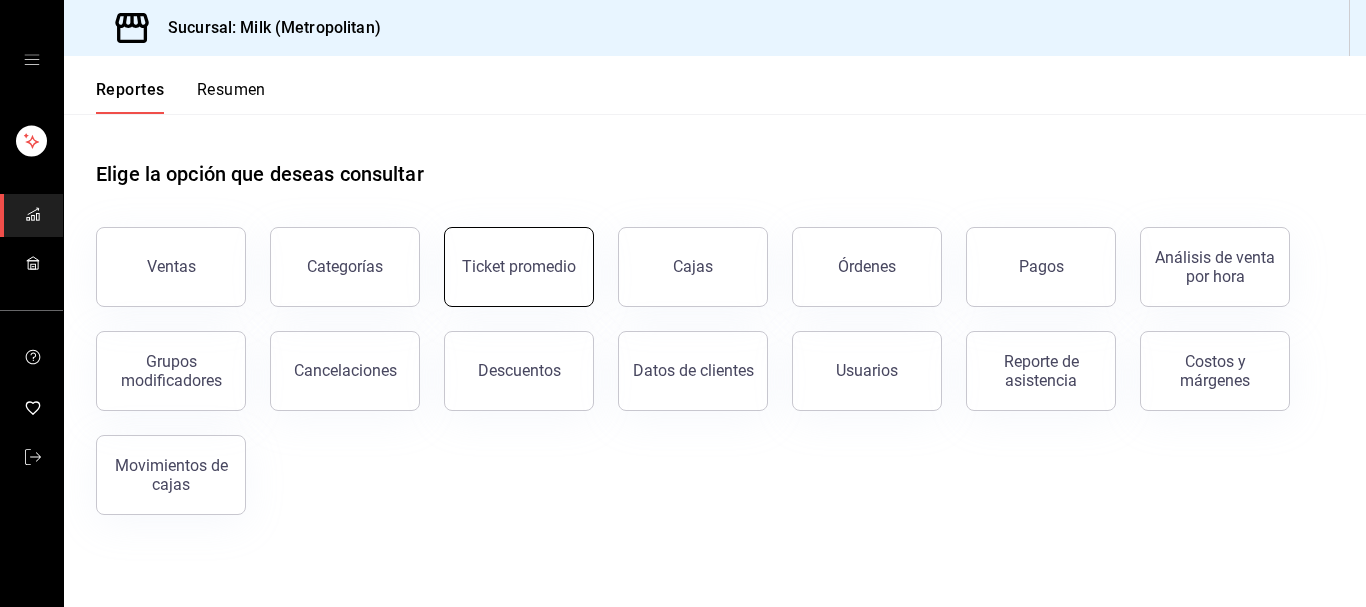 click on "Ticket promedio" at bounding box center (519, 266) 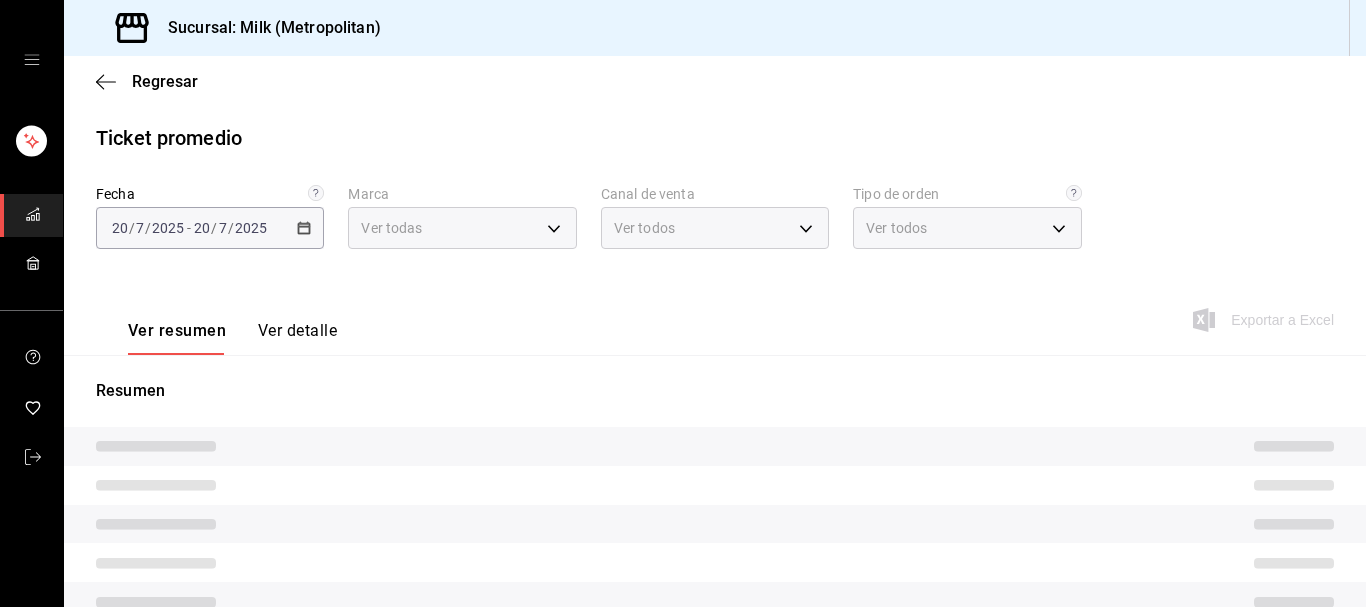 type on "57c9fc47-e65f-4221-a10c-96a6466a6251" 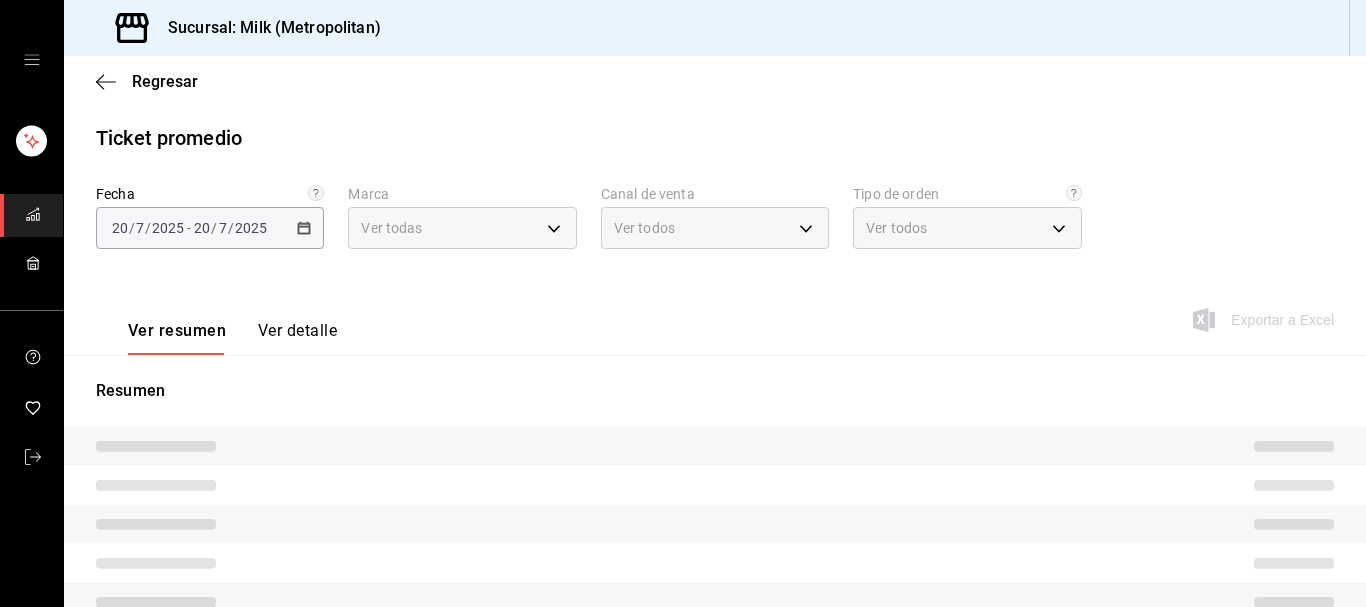 type on "c6efb9bd-abd5-48a3-8783-83cc8f48df17,ac96d0b7-0302-404a-8271-ab3d4d47528d,08d44bd0-fb1c-4041-bb18-fca2ef72c46e,eedc196c-1f83-4153-a3c9-5e5f45fa937e,EXTERNAL" 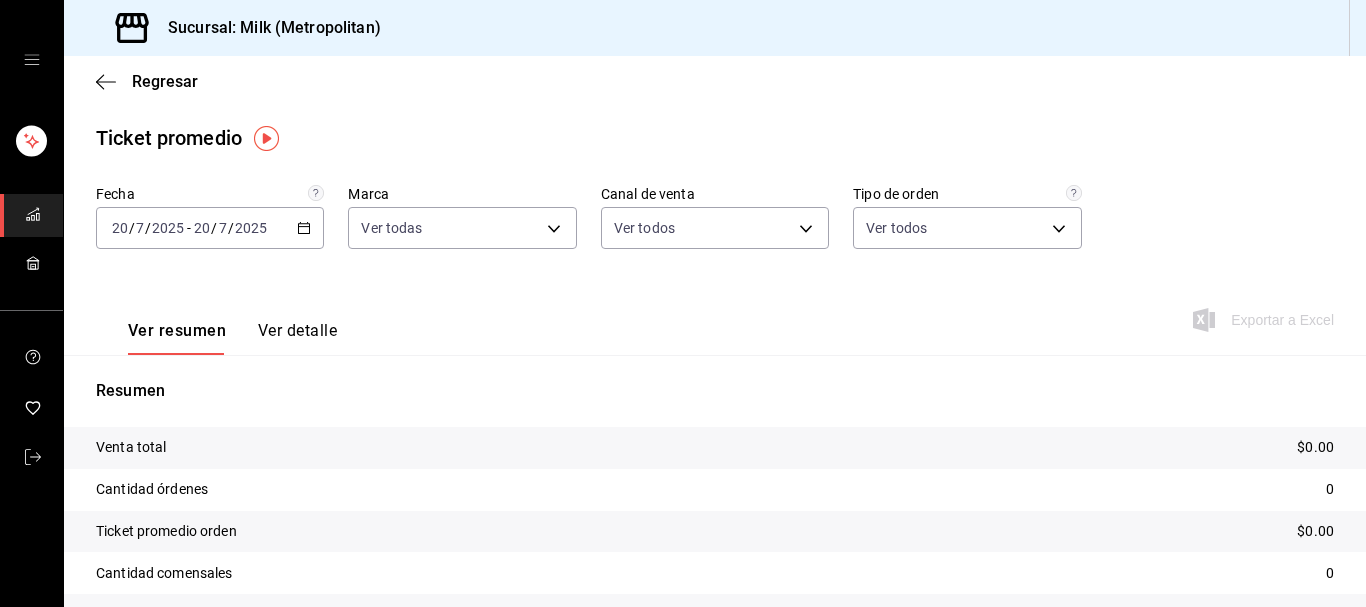 click 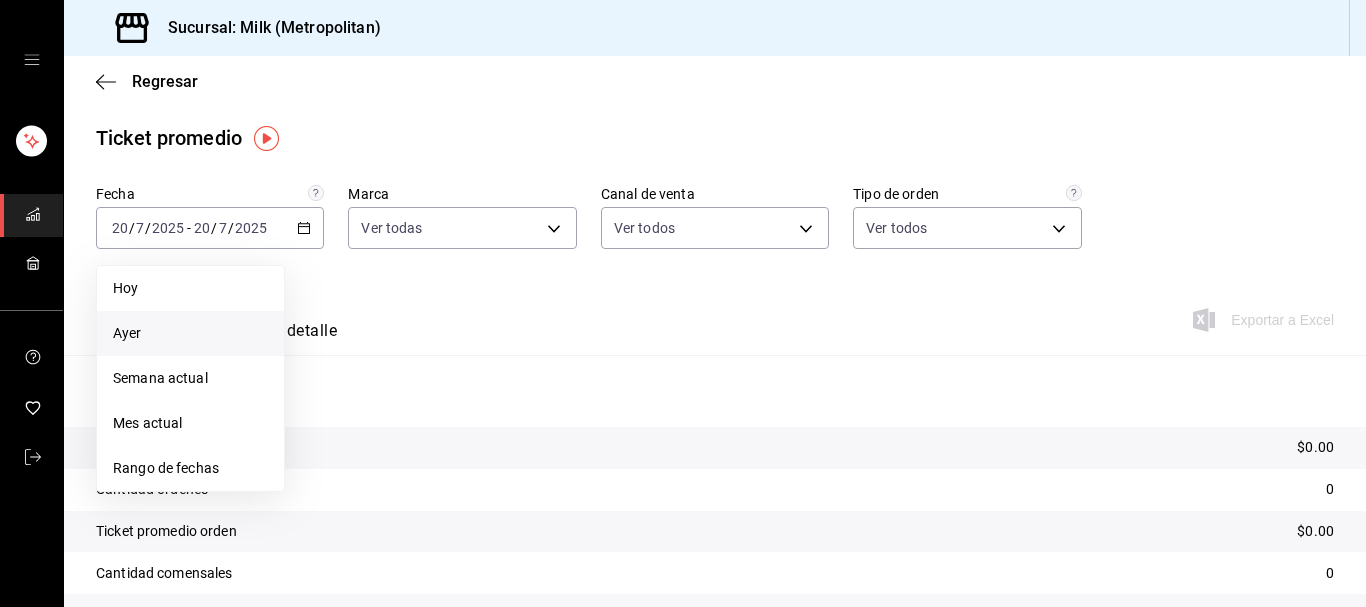 click on "Ayer" at bounding box center (190, 333) 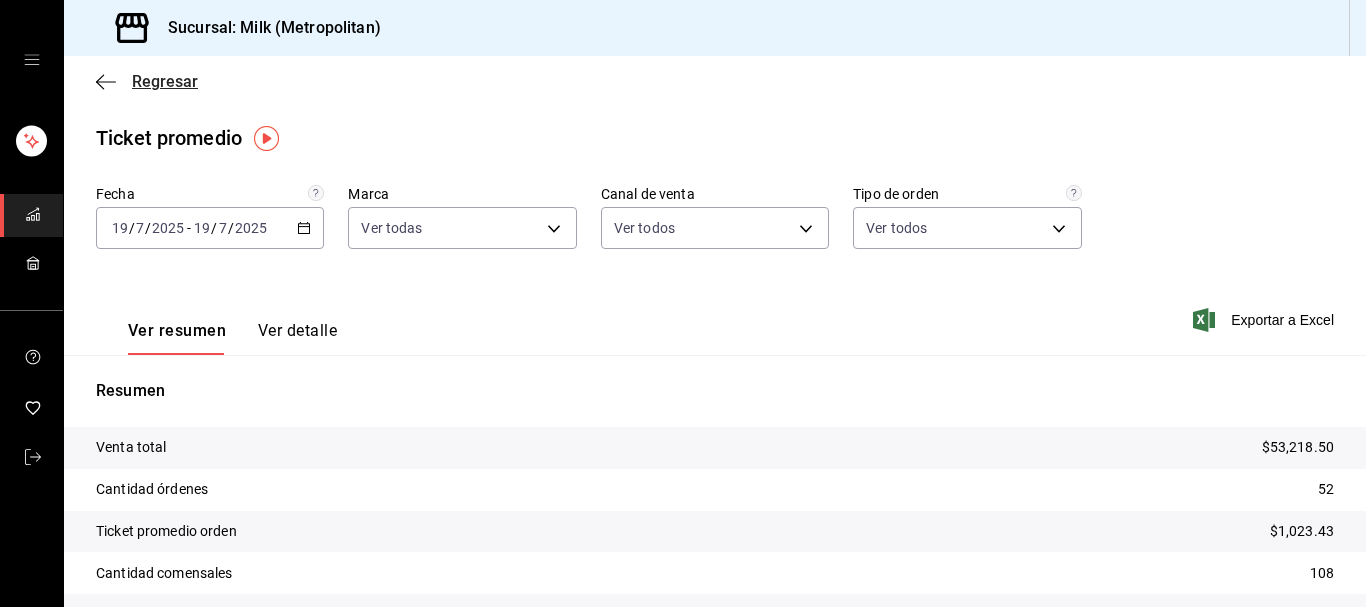click 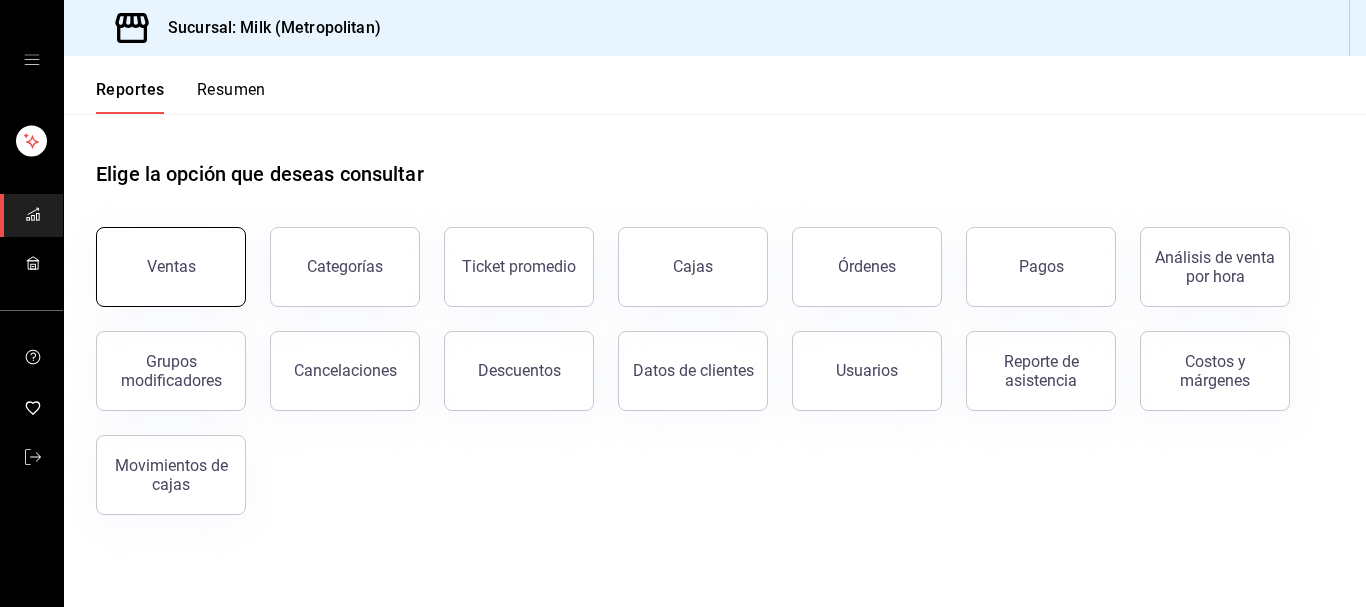 click on "Ventas" at bounding box center [171, 267] 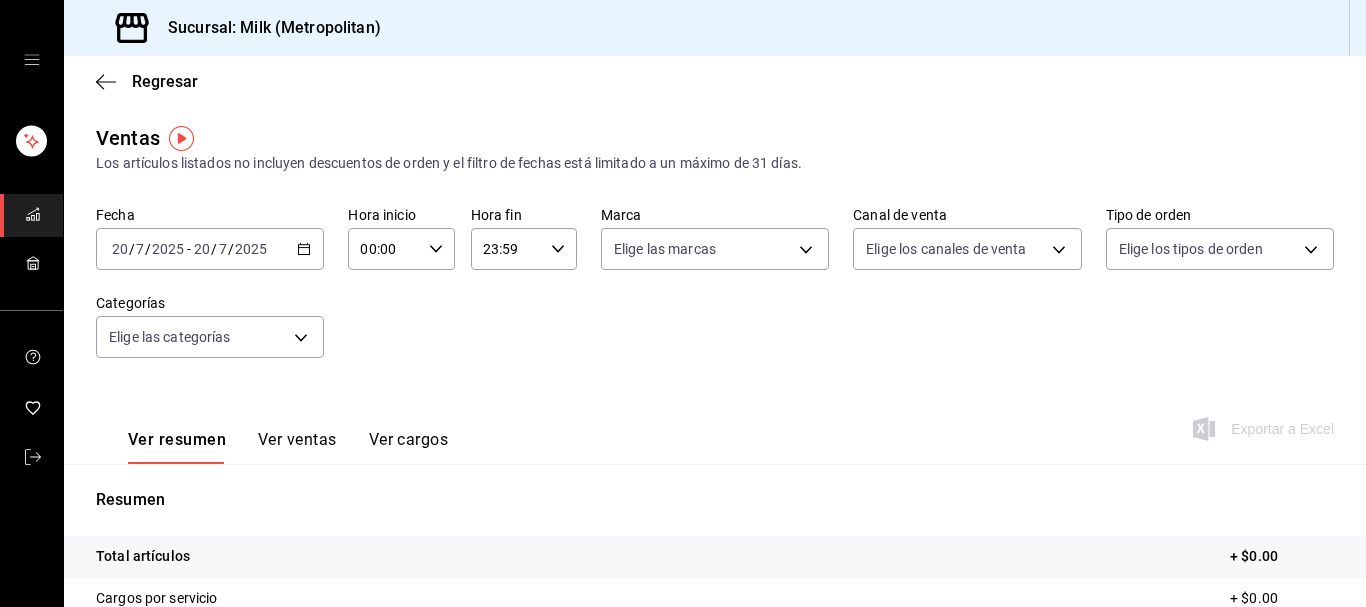 click on "[DATE] [DATE] - [DATE] [DATE]" at bounding box center (210, 249) 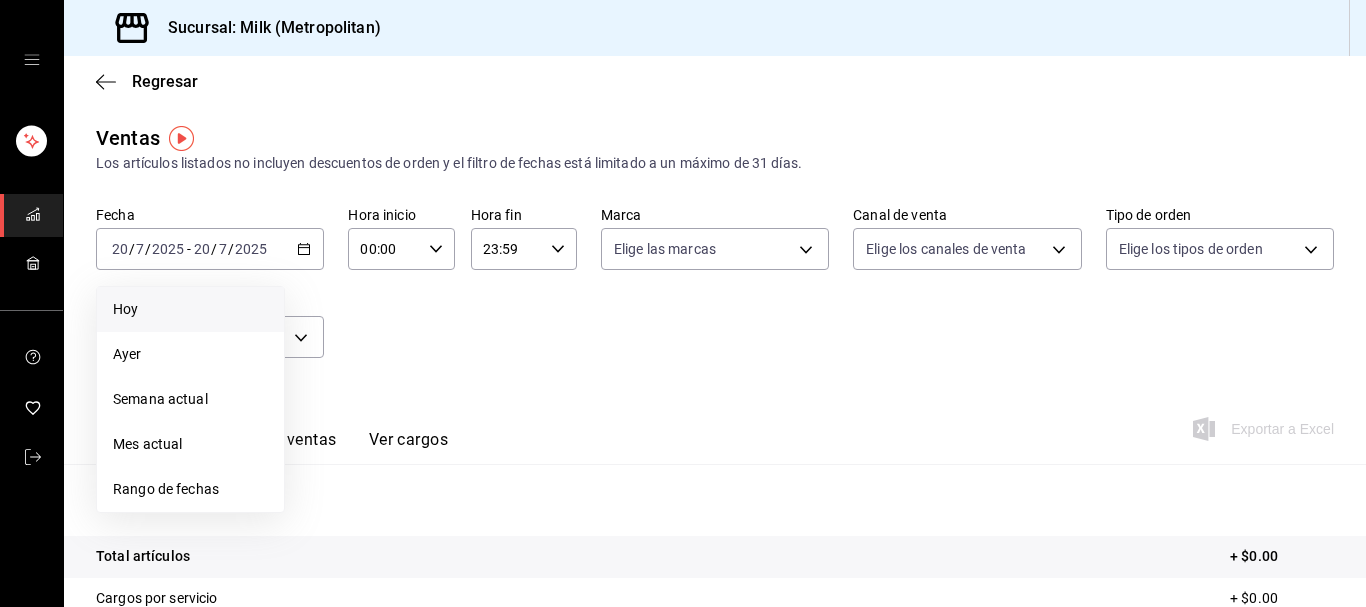 click on "Hoy" at bounding box center (190, 309) 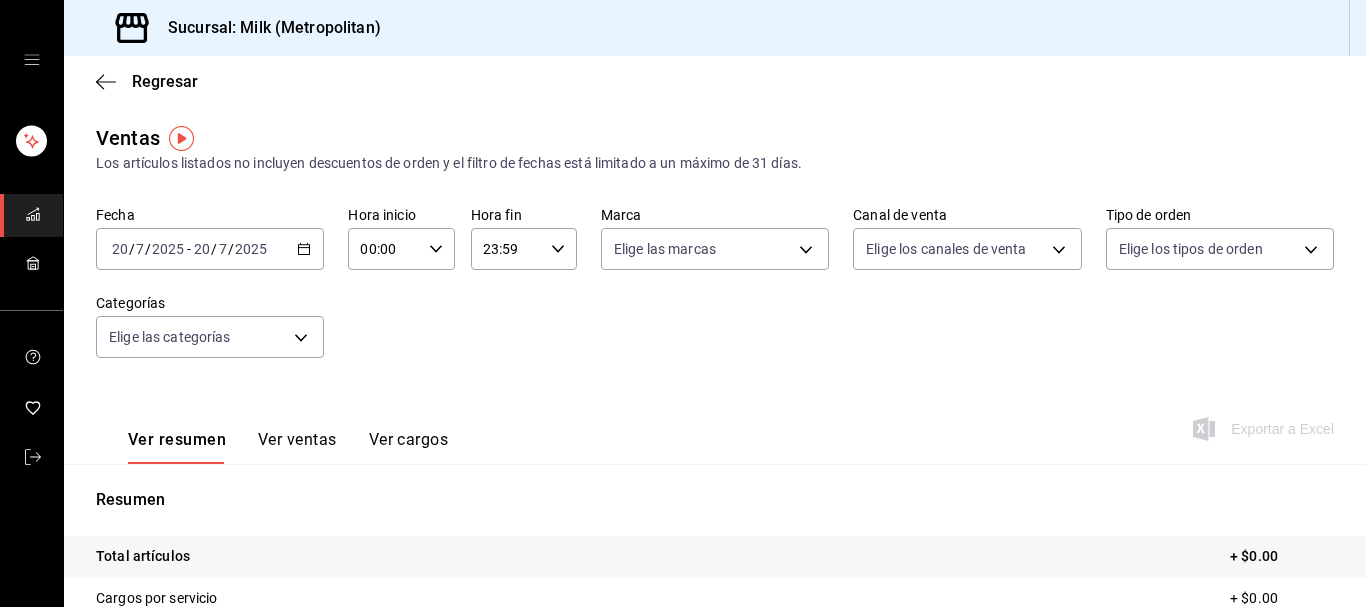 click on "[DATE] [DATE] - [DATE] [DATE]" at bounding box center (210, 249) 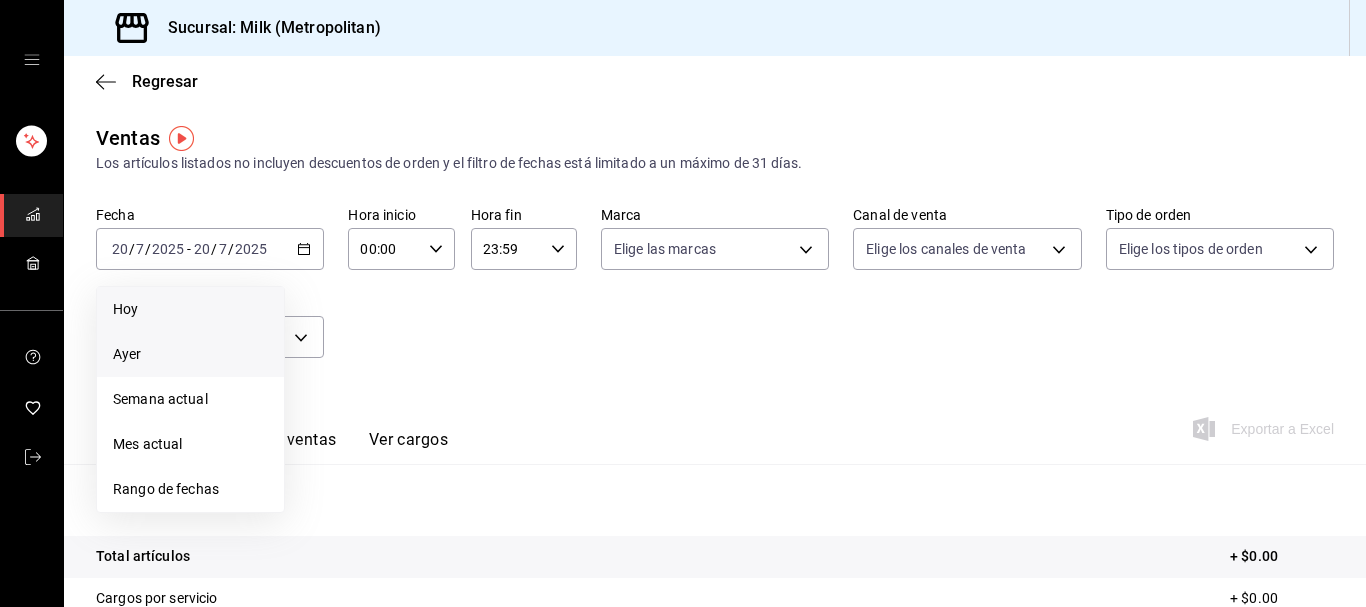 click on "Ayer" at bounding box center [190, 354] 